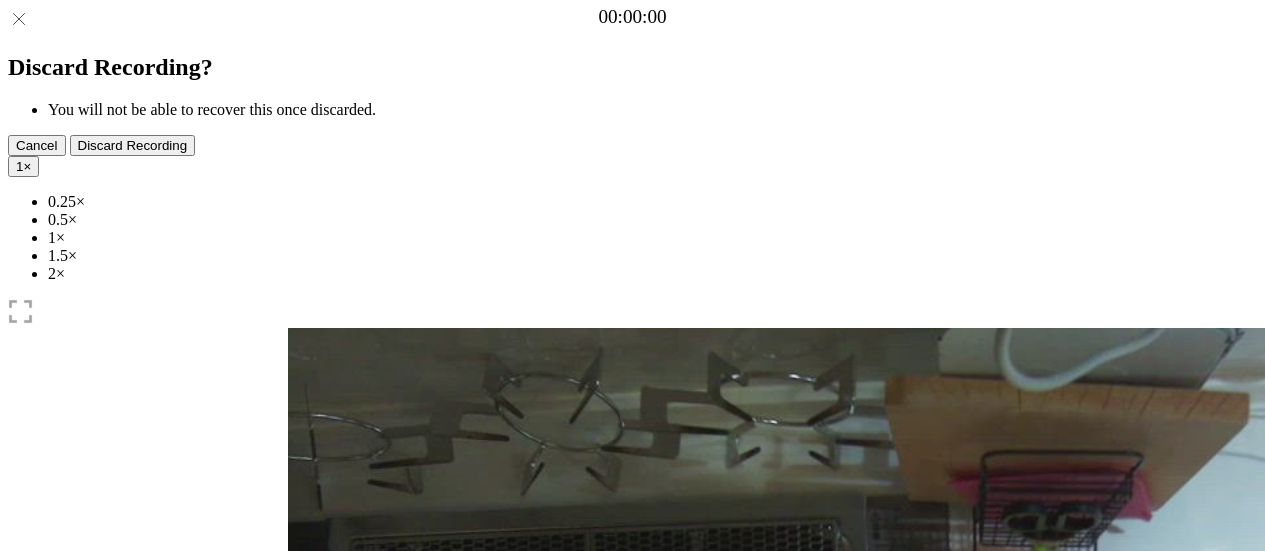 scroll, scrollTop: 0, scrollLeft: 0, axis: both 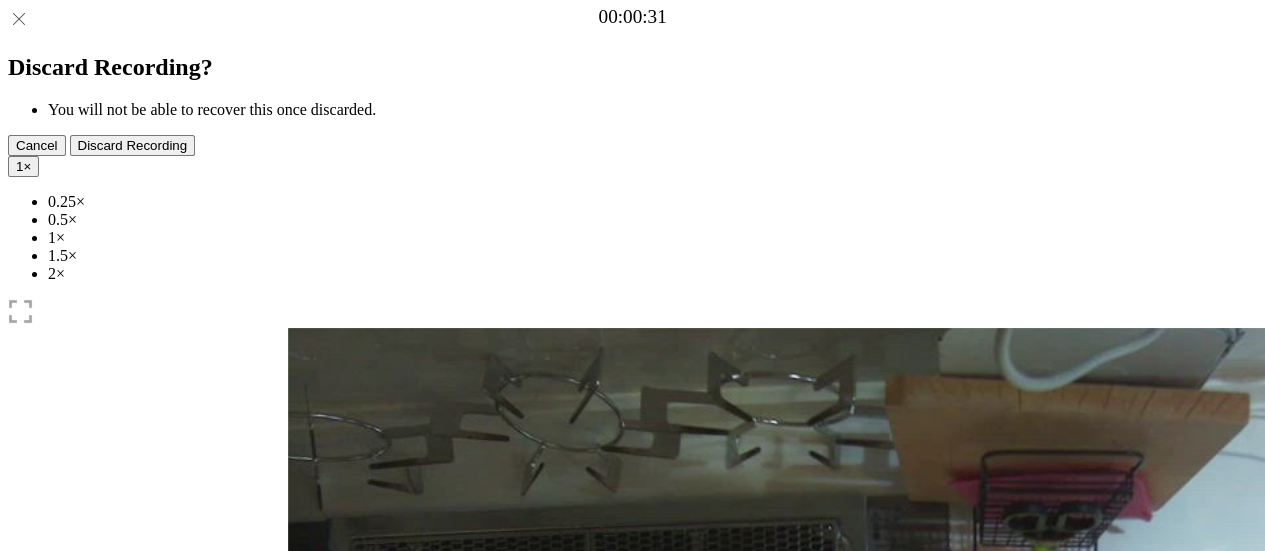 click on "1" at bounding box center [19, 166] 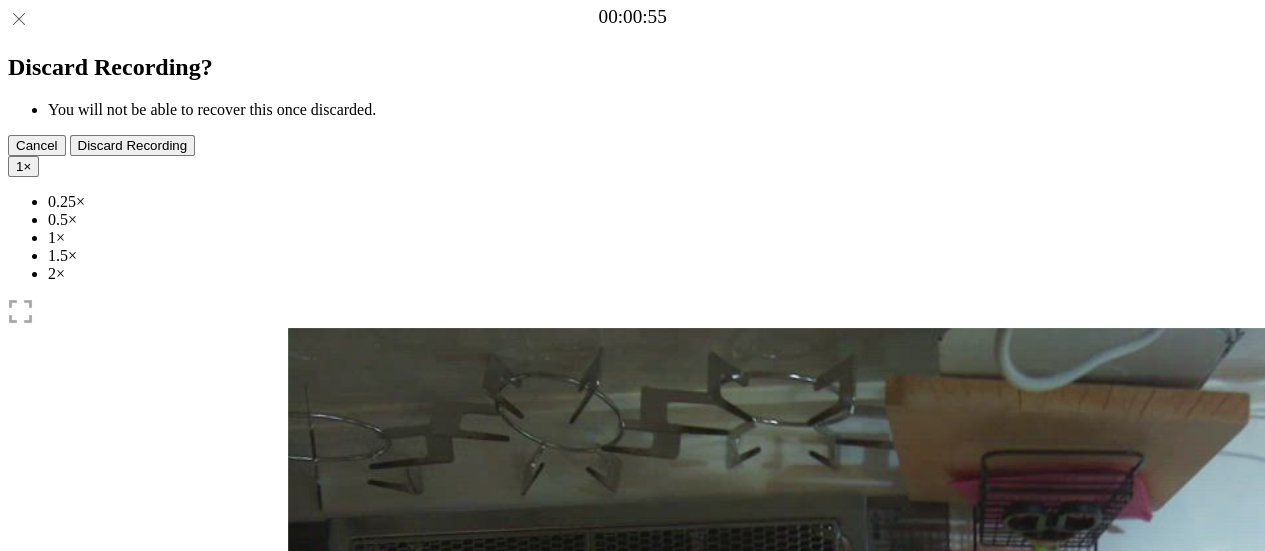 click on "0.25×" at bounding box center (652, 202) 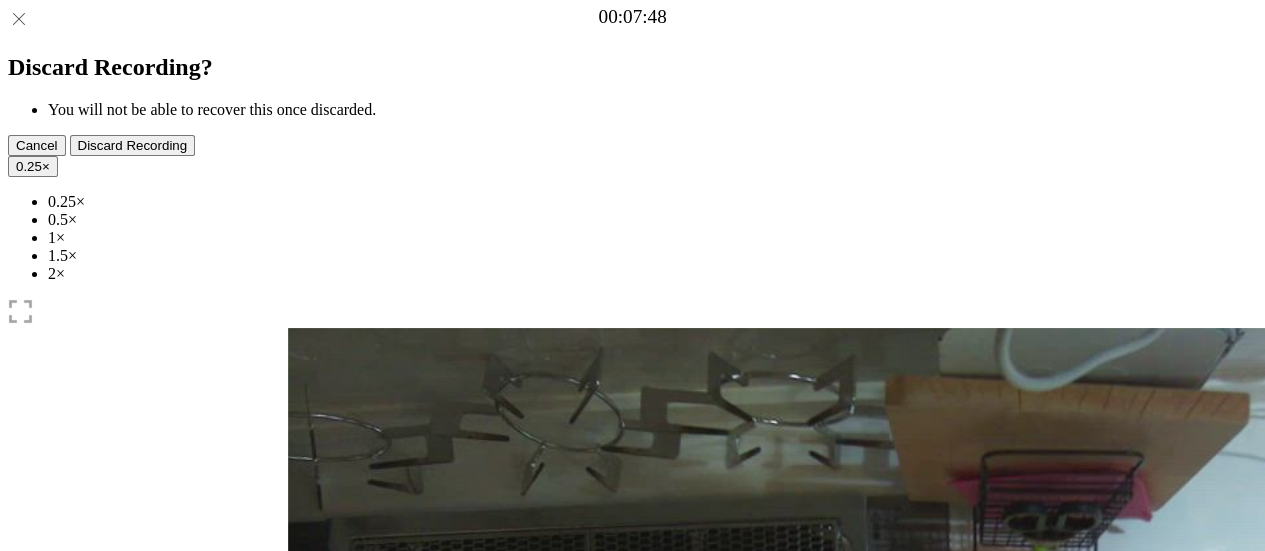 click on "Time elapsed:  00:15
Time remaining:  01:07" at bounding box center [632, 920] 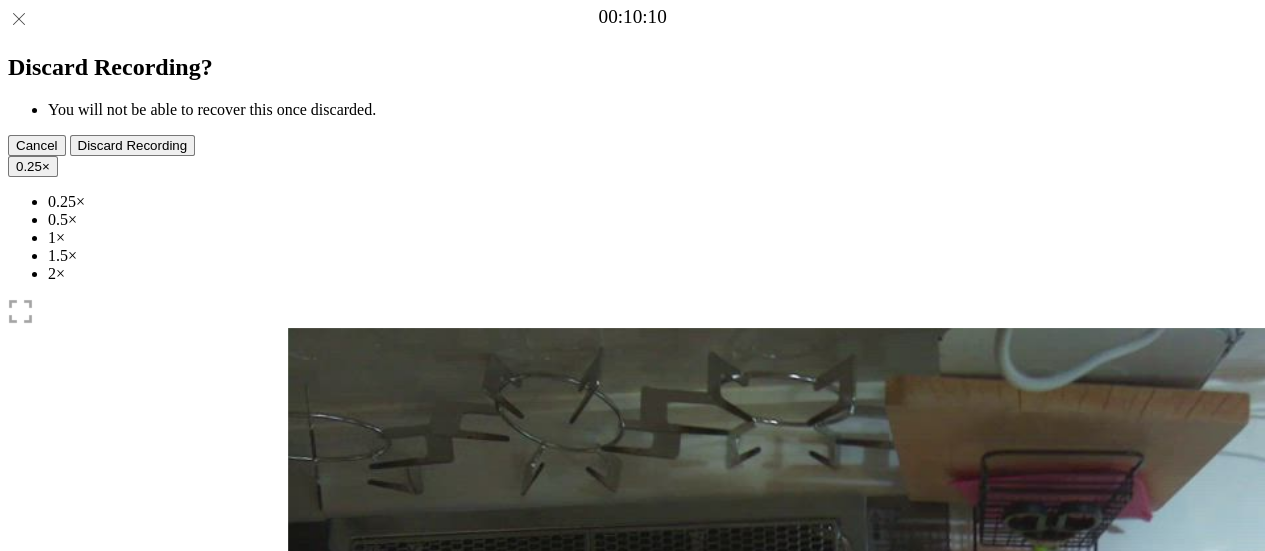 click on "Time elapsed:  00:20
Time remaining:  01:02" at bounding box center (632, 920) 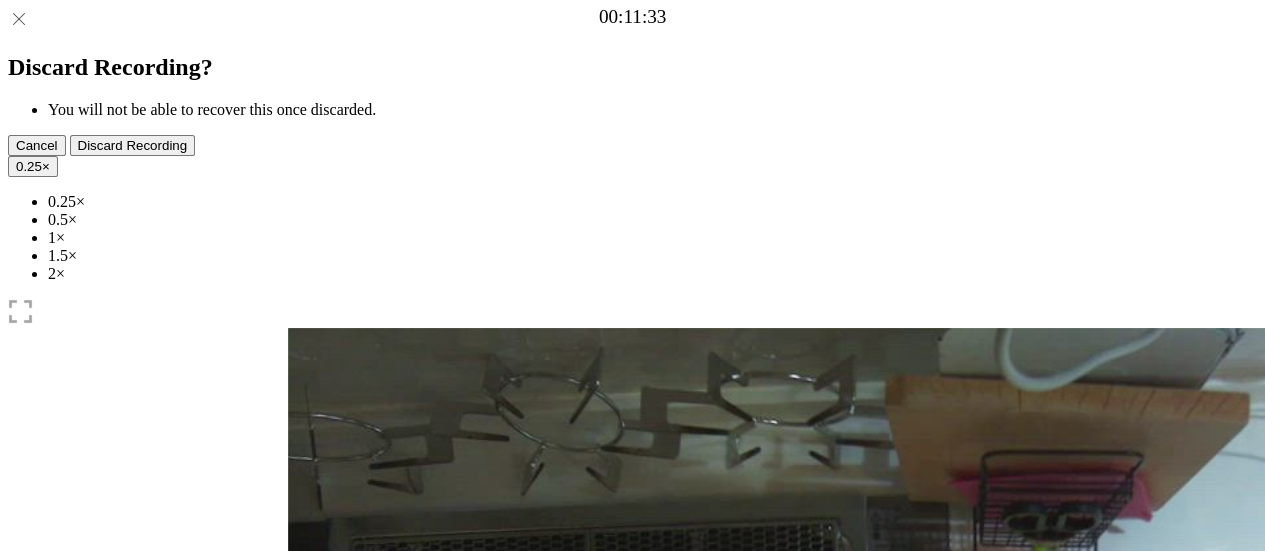 click on "Time elapsed:  00:23
Time remaining:  00:59" at bounding box center [632, 920] 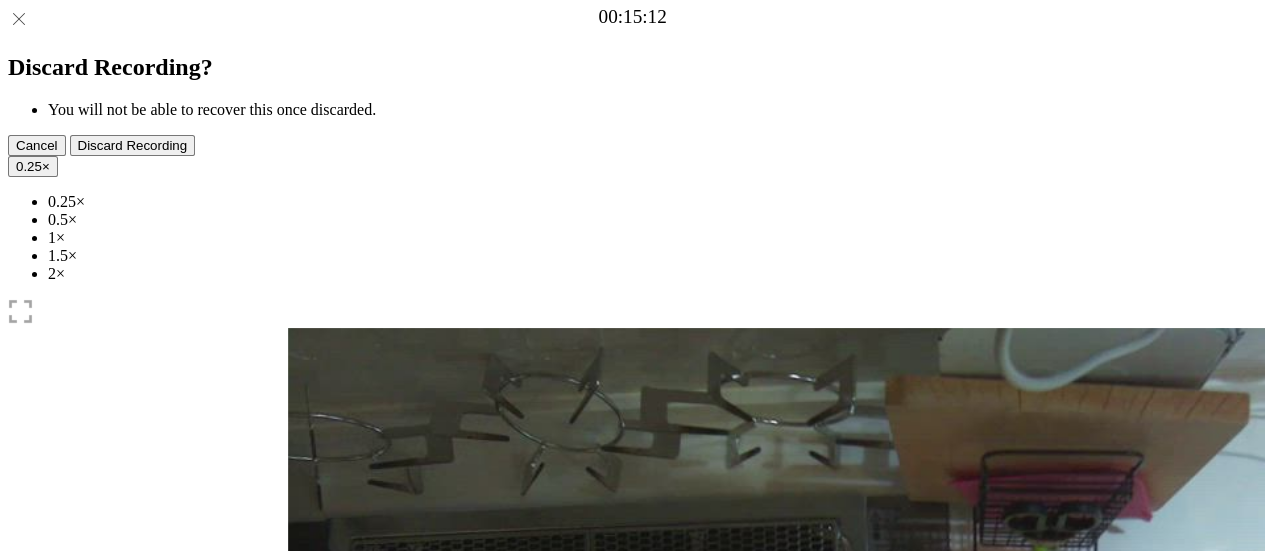 click on "Time elapsed:  00:30
Time remaining:  00:52" at bounding box center (632, 920) 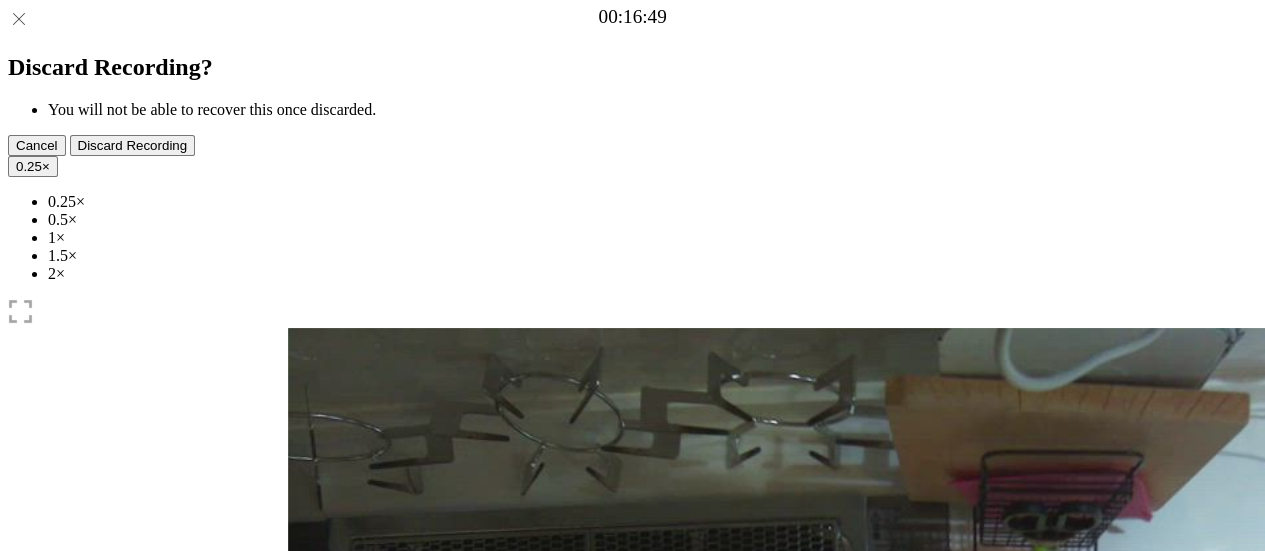 click on "Time elapsed:  00:33
Time remaining:  00:48" at bounding box center (632, 920) 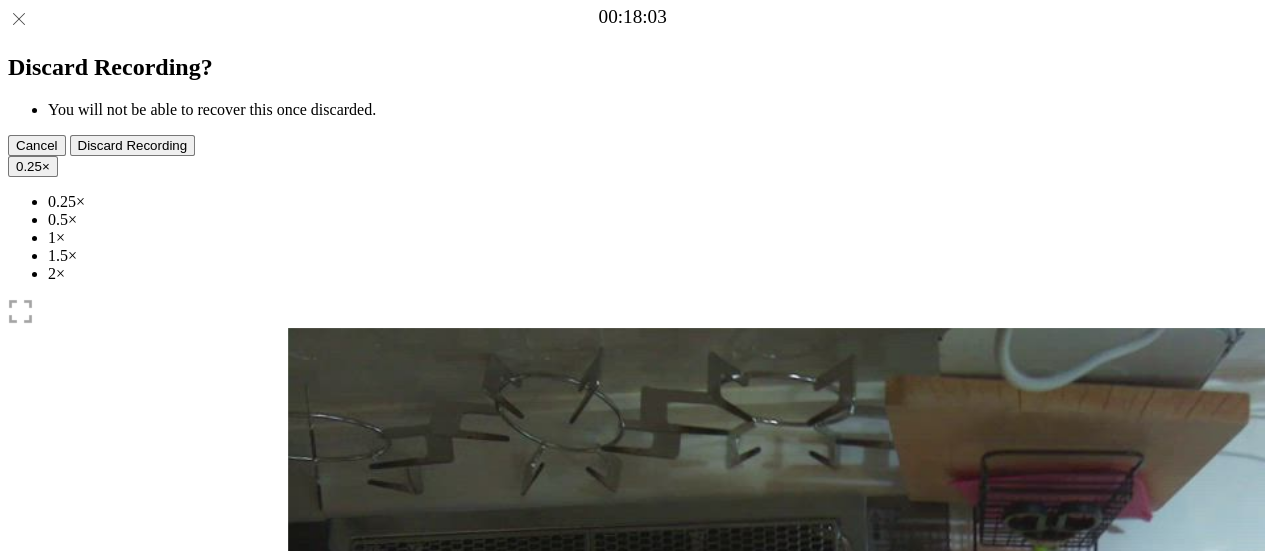 click on "Time elapsed:  00:36
Time remaining:  00:46" at bounding box center [632, 920] 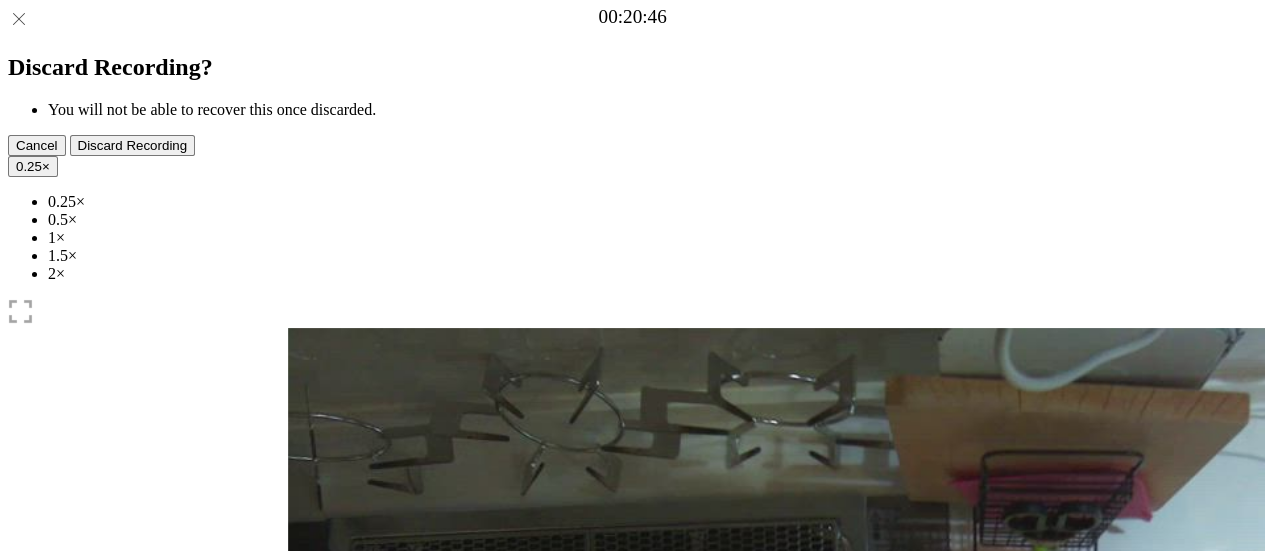 click on "Time elapsed:  00:41
Time remaining:  00:41" at bounding box center [632, 920] 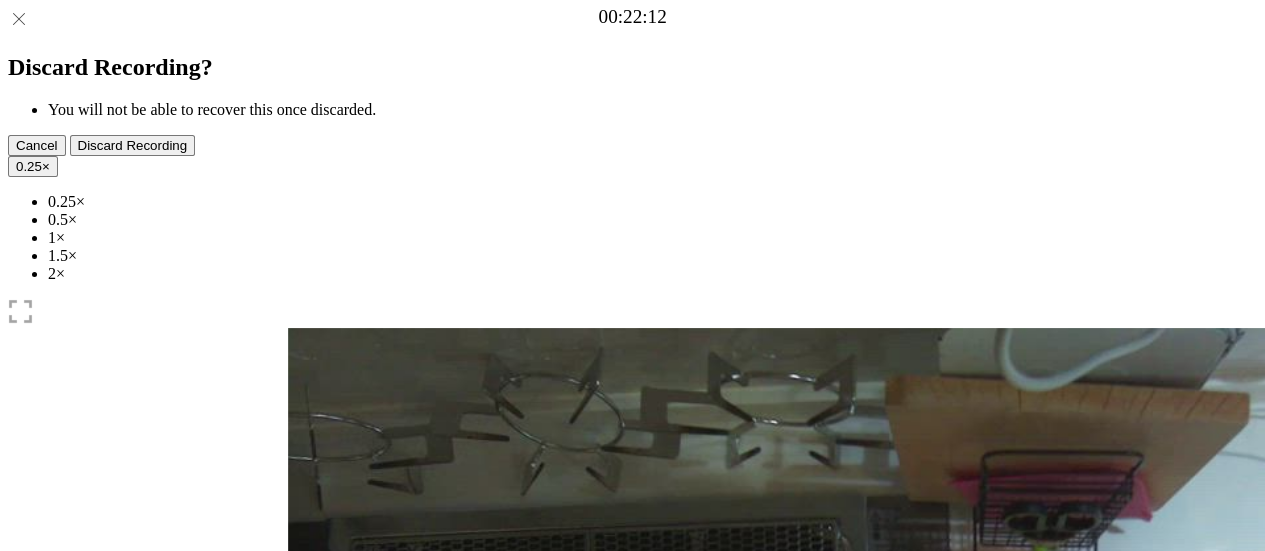 click on "Time elapsed:  00:44
Time remaining:  00:38" at bounding box center (632, 920) 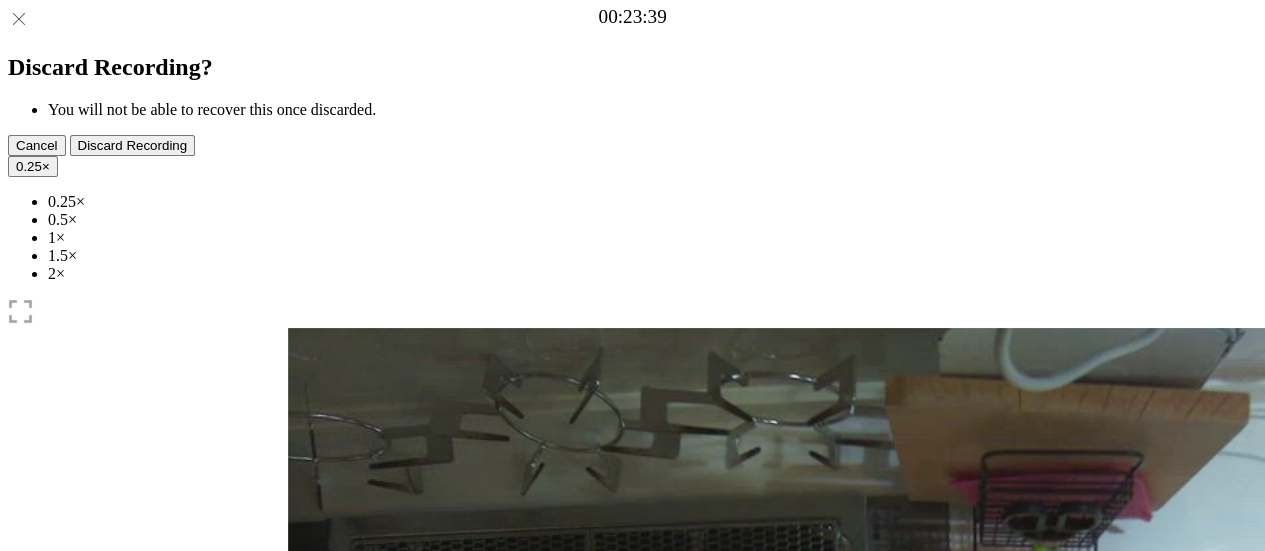 click on "Time elapsed:  00:47
Time remaining:  00:35" at bounding box center [632, 920] 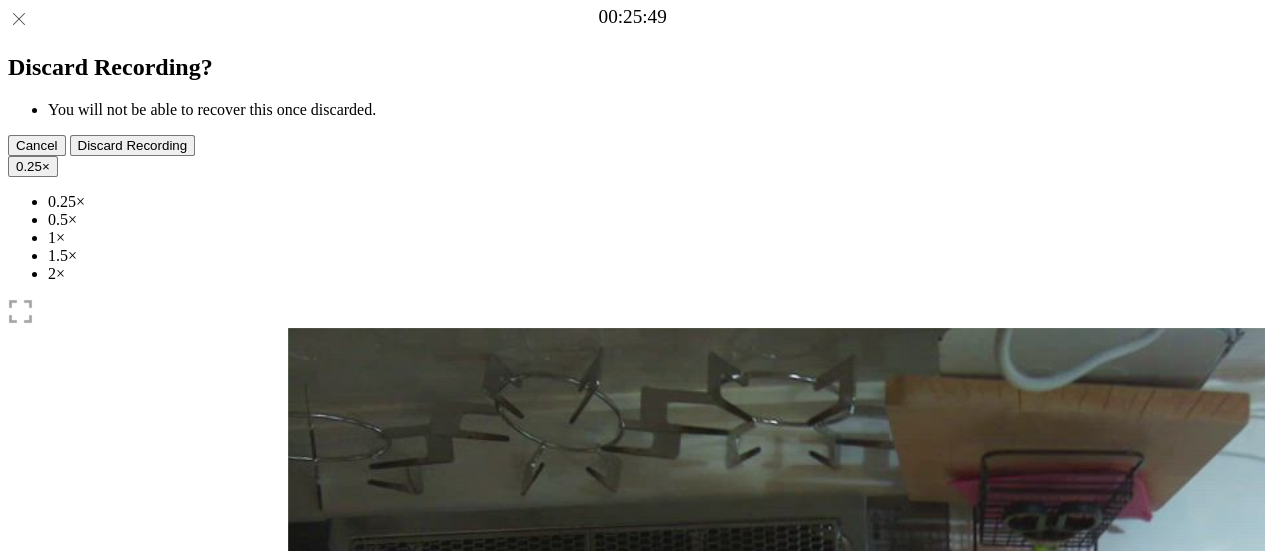 click on "Time elapsed:  00:52
Time remaining:  00:30" at bounding box center (632, 920) 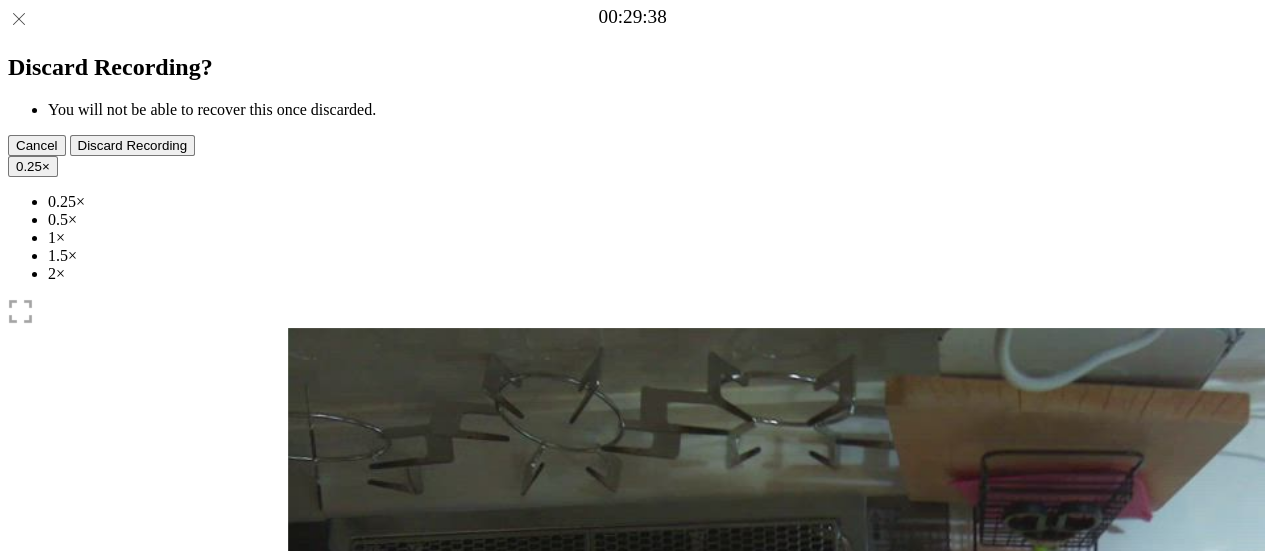 click at bounding box center [400, 1041] 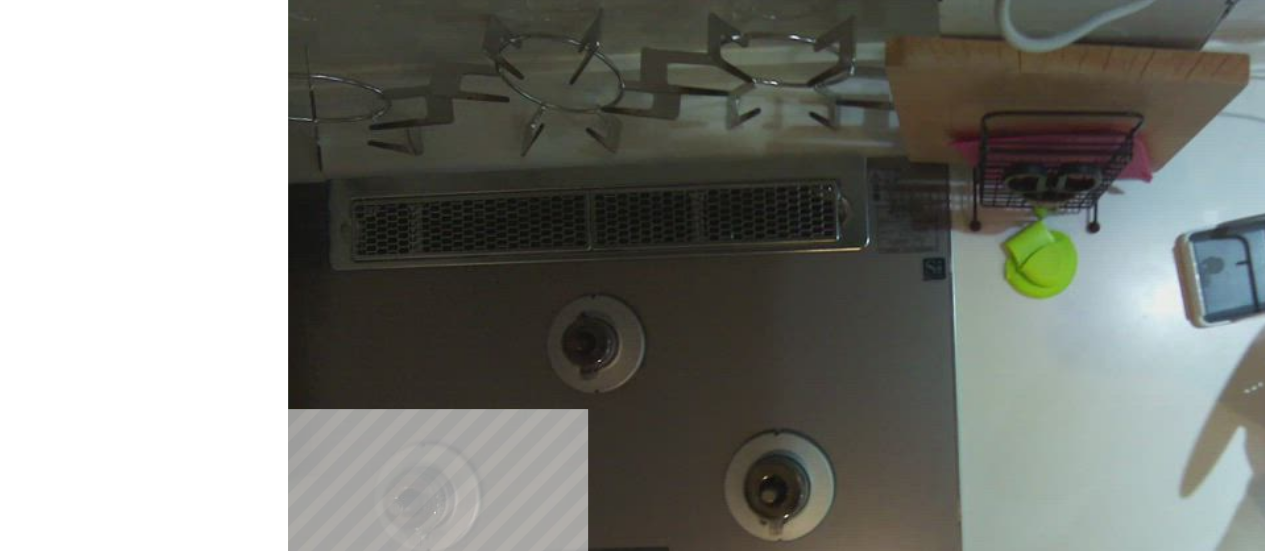 scroll, scrollTop: 341, scrollLeft: 0, axis: vertical 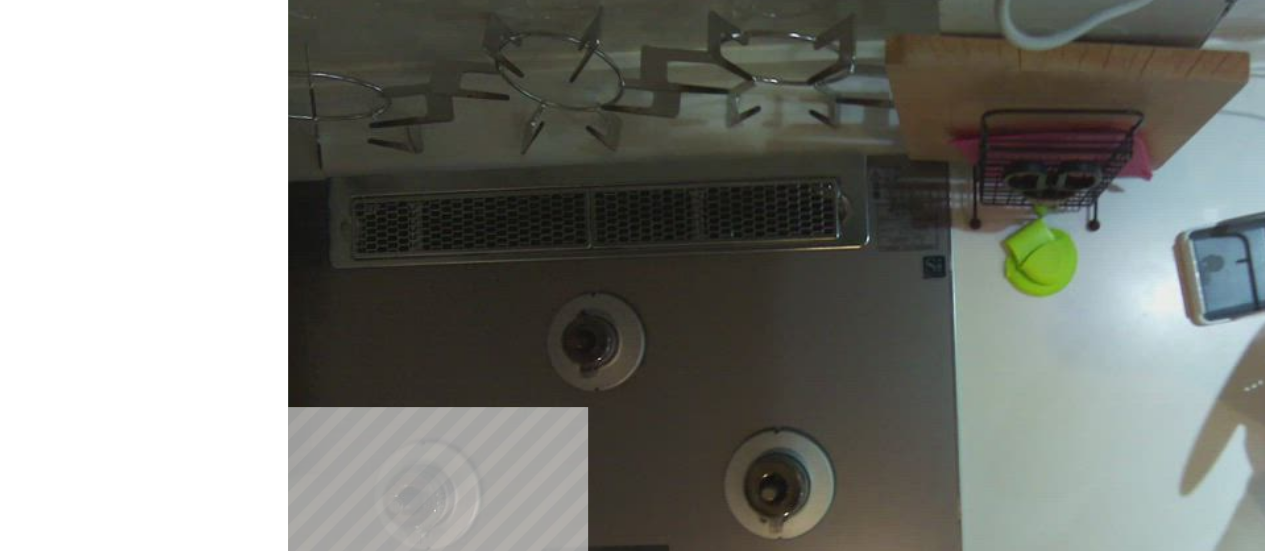 click on "**********" at bounding box center [381, 1549] 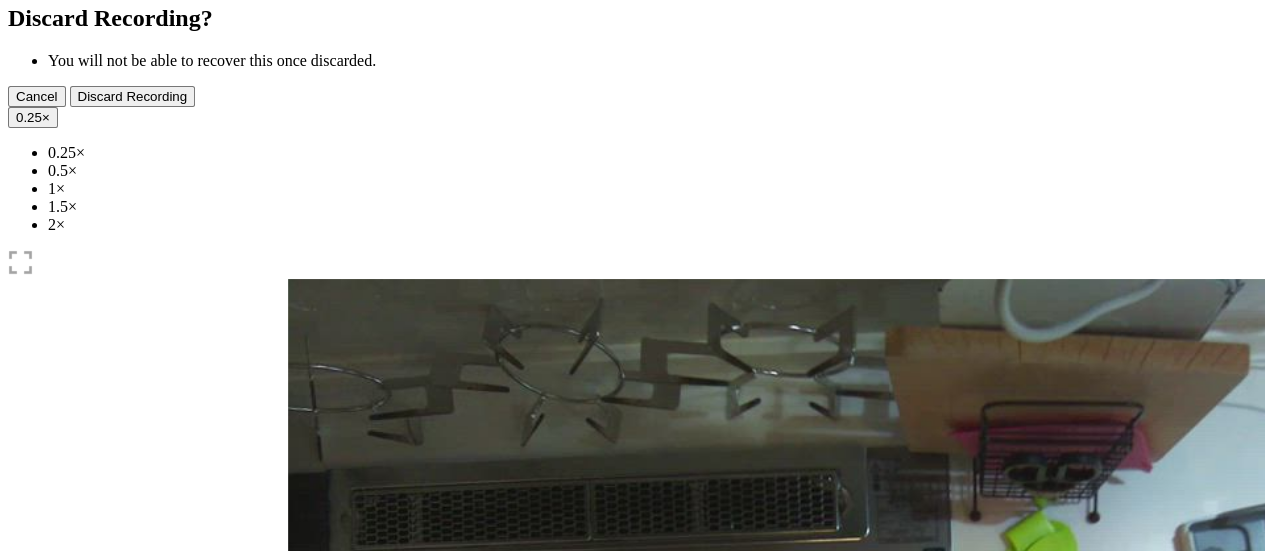 scroll, scrollTop: 47, scrollLeft: 0, axis: vertical 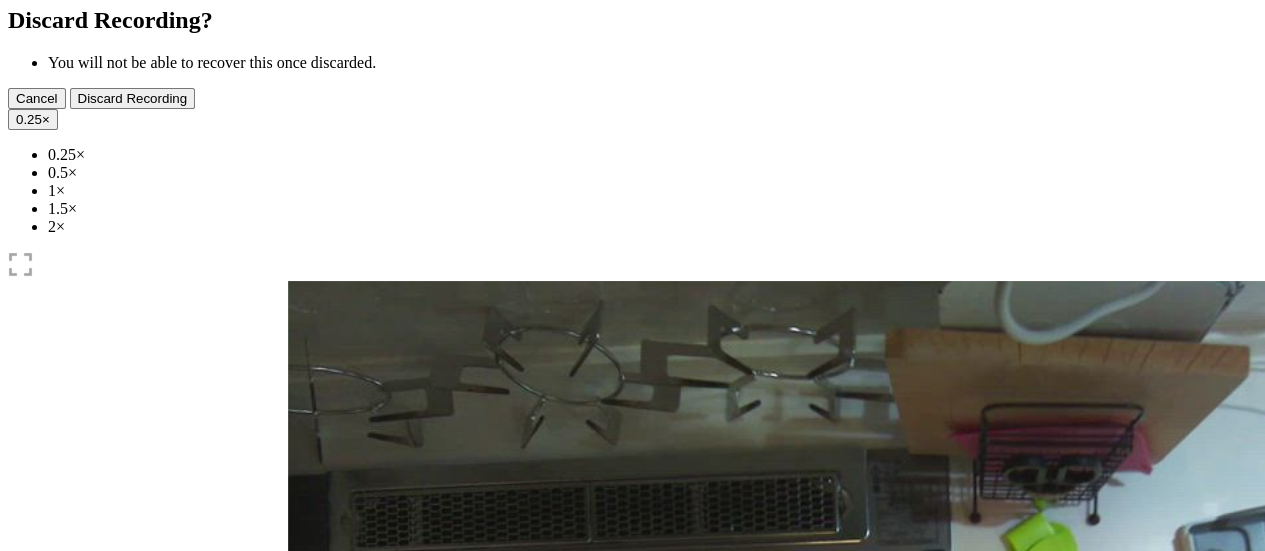 click on "Time elapsed:  00:59
Time remaining:  00:23" at bounding box center [632, 873] 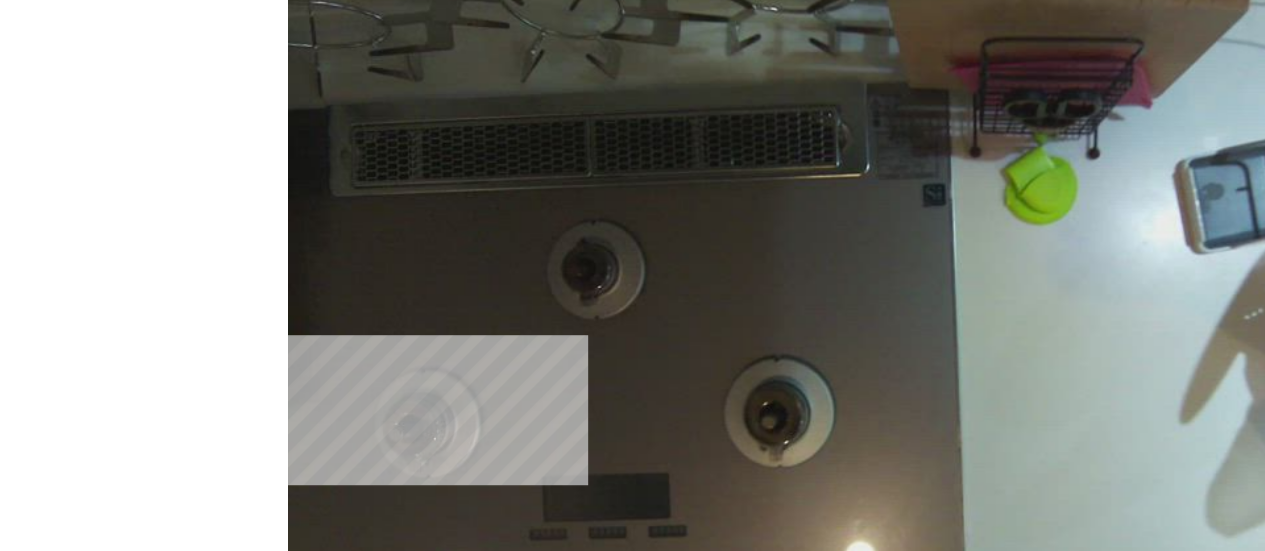 scroll, scrollTop: 415, scrollLeft: 0, axis: vertical 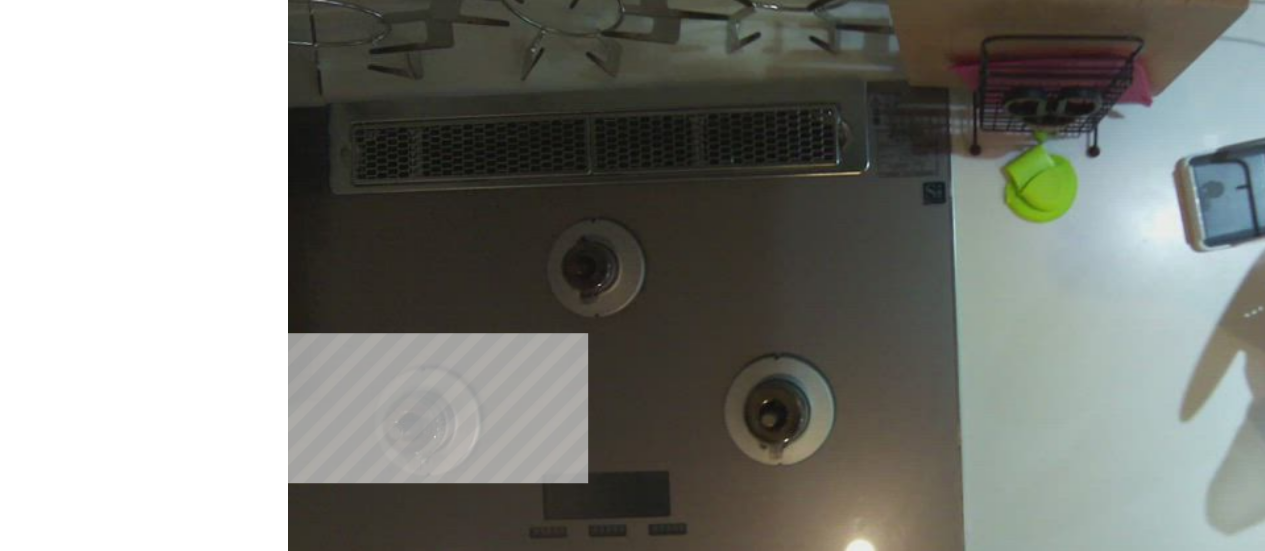 click on "**********" at bounding box center [381, 1475] 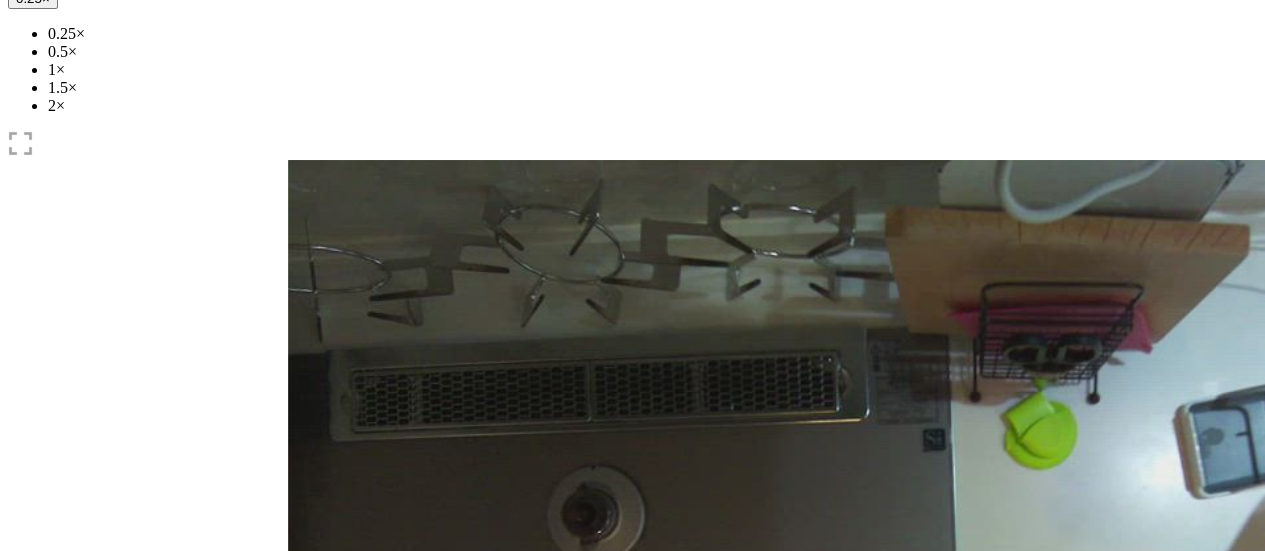 scroll, scrollTop: 167, scrollLeft: 0, axis: vertical 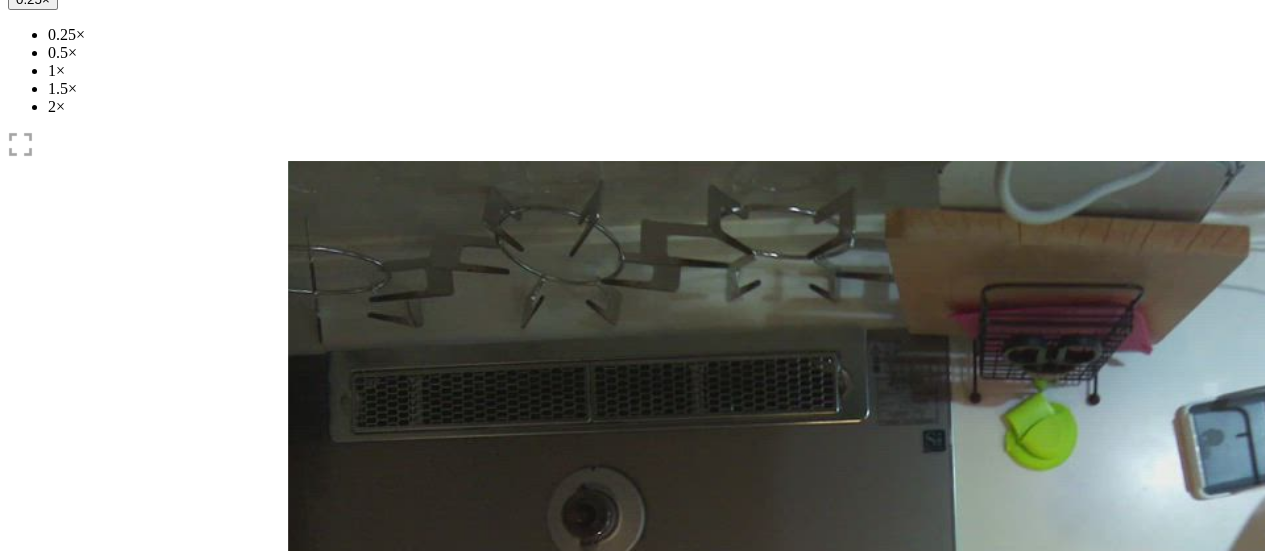 click at bounding box center [632, 735] 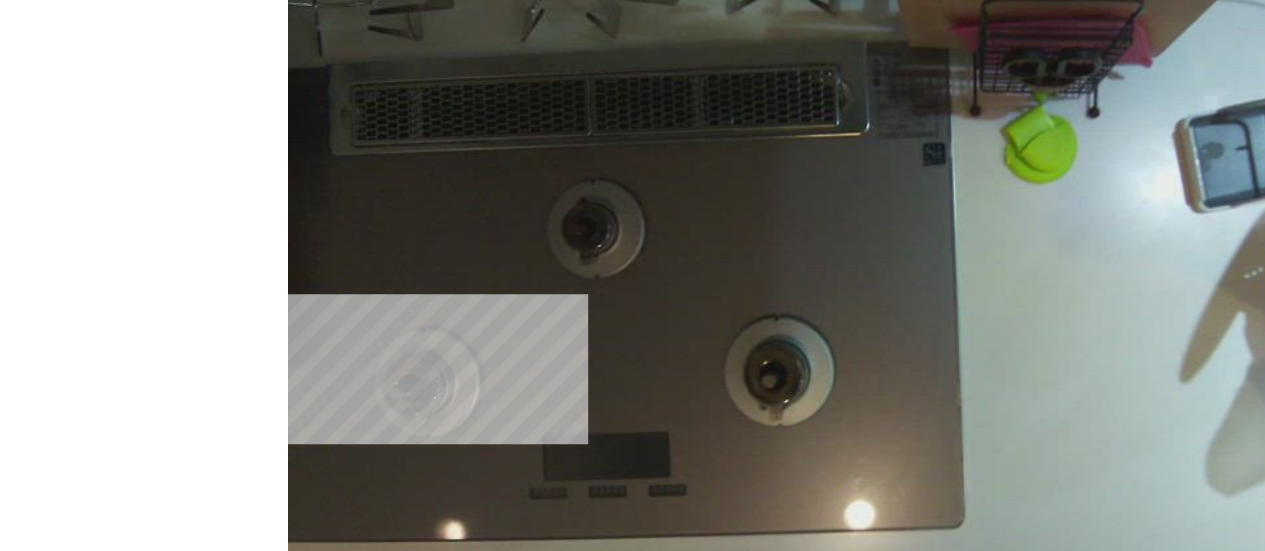 scroll, scrollTop: 455, scrollLeft: 0, axis: vertical 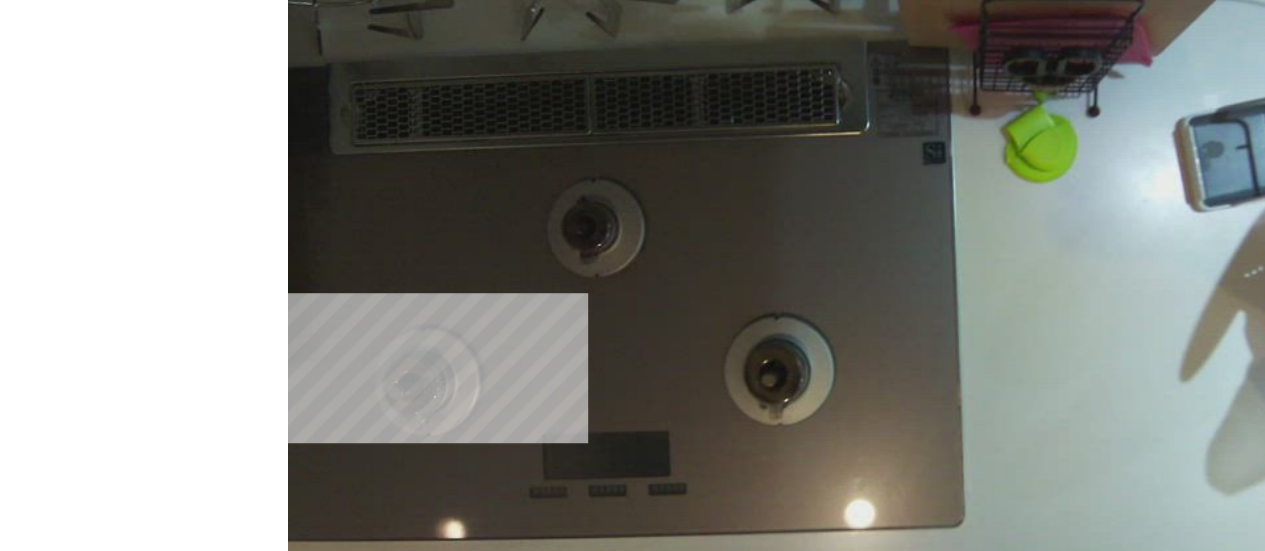 click on "**********" at bounding box center [381, 1435] 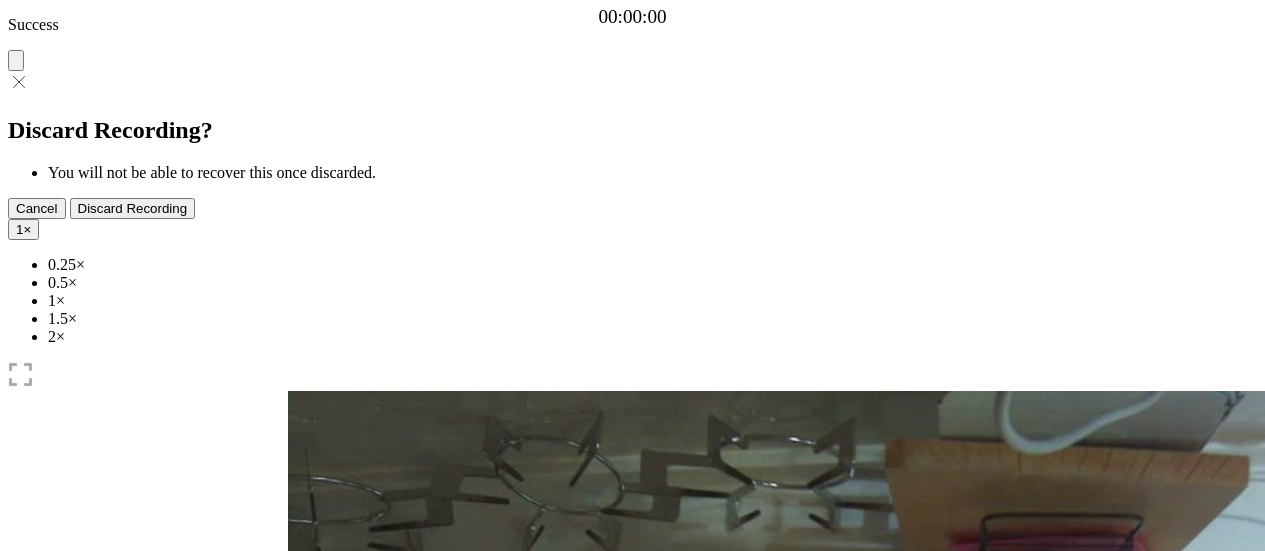 scroll, scrollTop: 0, scrollLeft: 0, axis: both 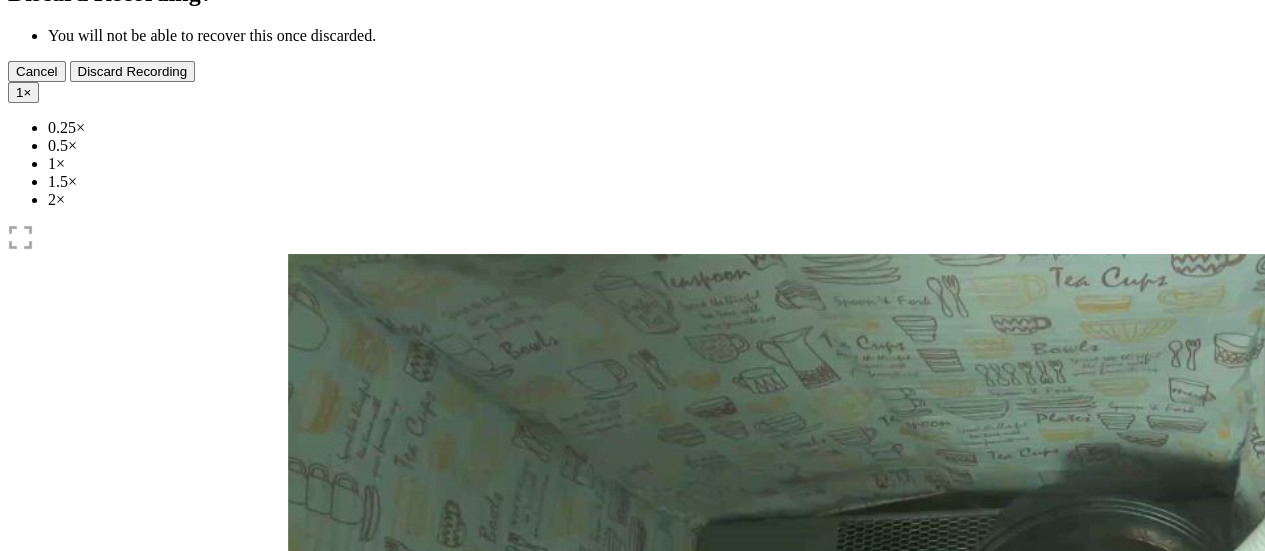 click at bounding box center [410, 966] 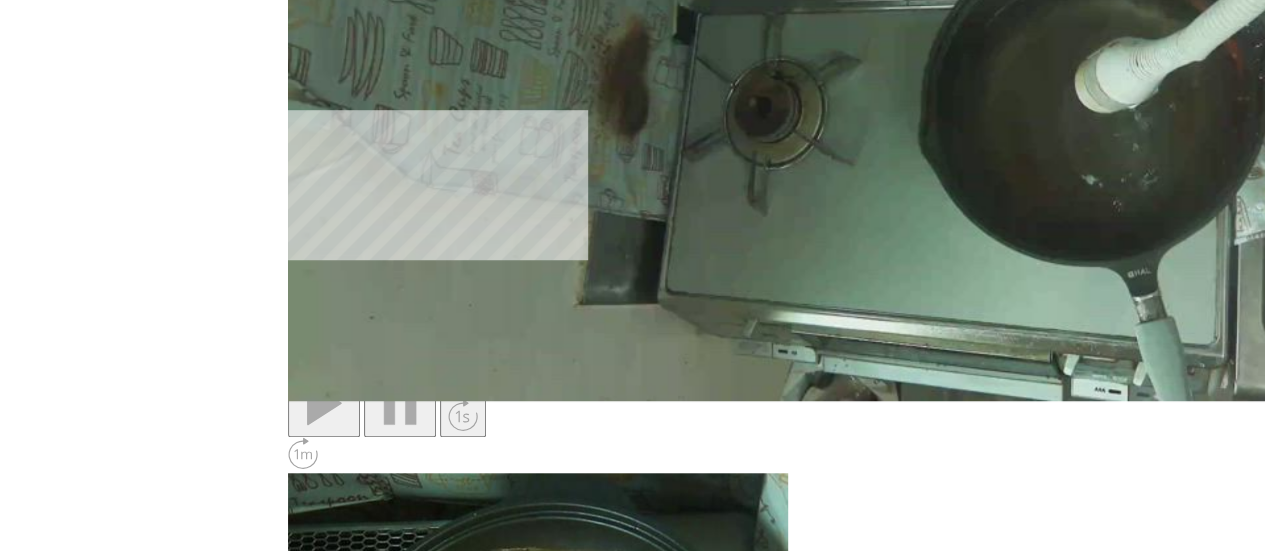 scroll, scrollTop: 639, scrollLeft: 0, axis: vertical 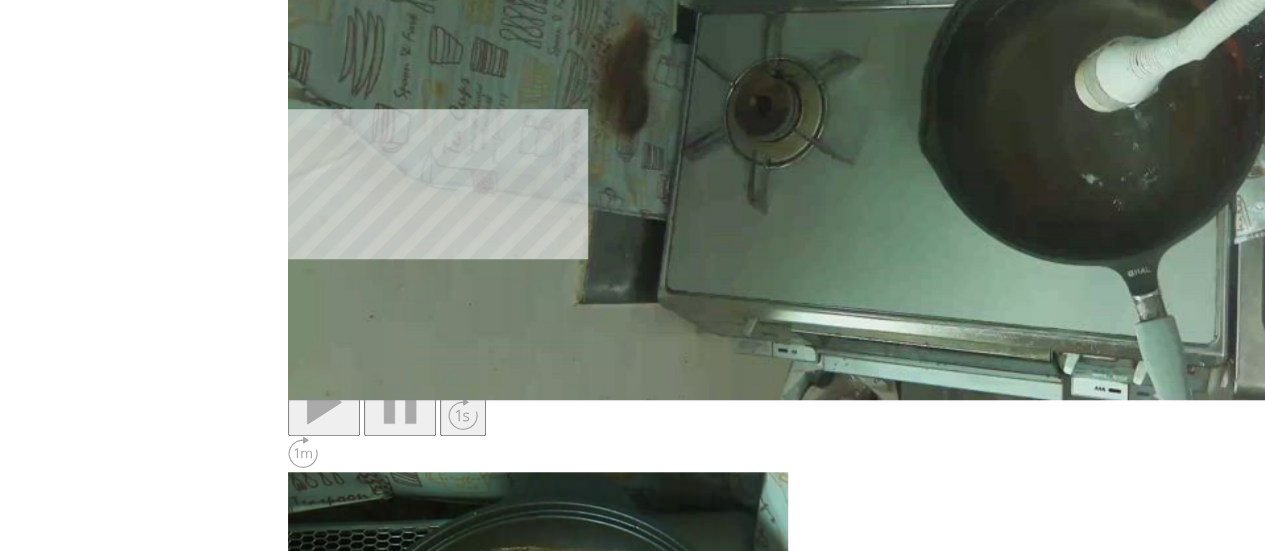 click on "**********" at bounding box center (381, 2473) 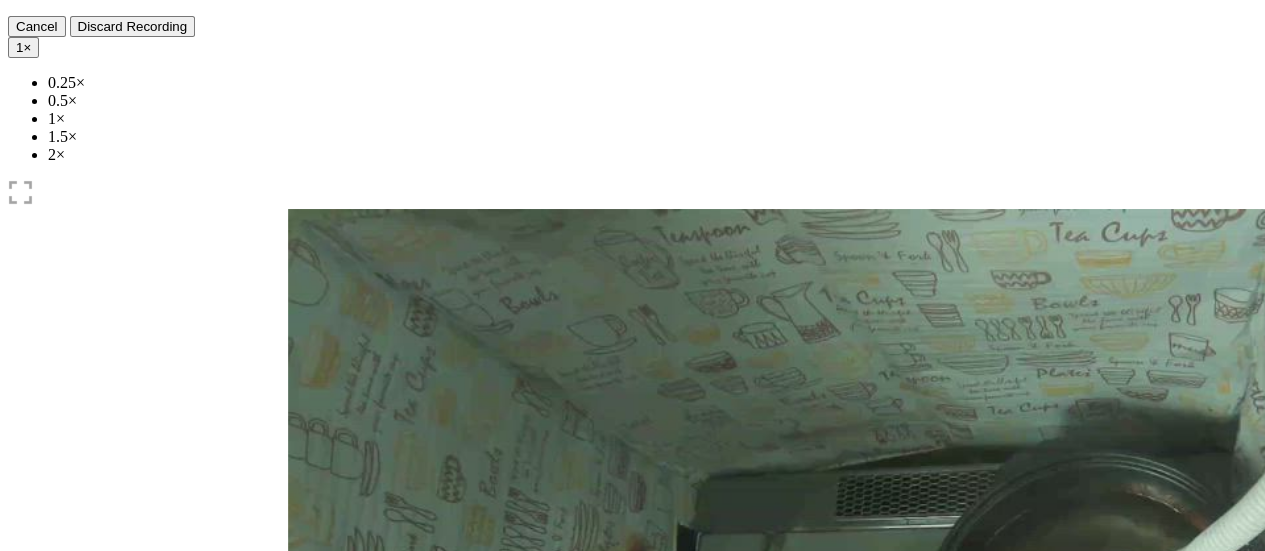 scroll, scrollTop: 118, scrollLeft: 0, axis: vertical 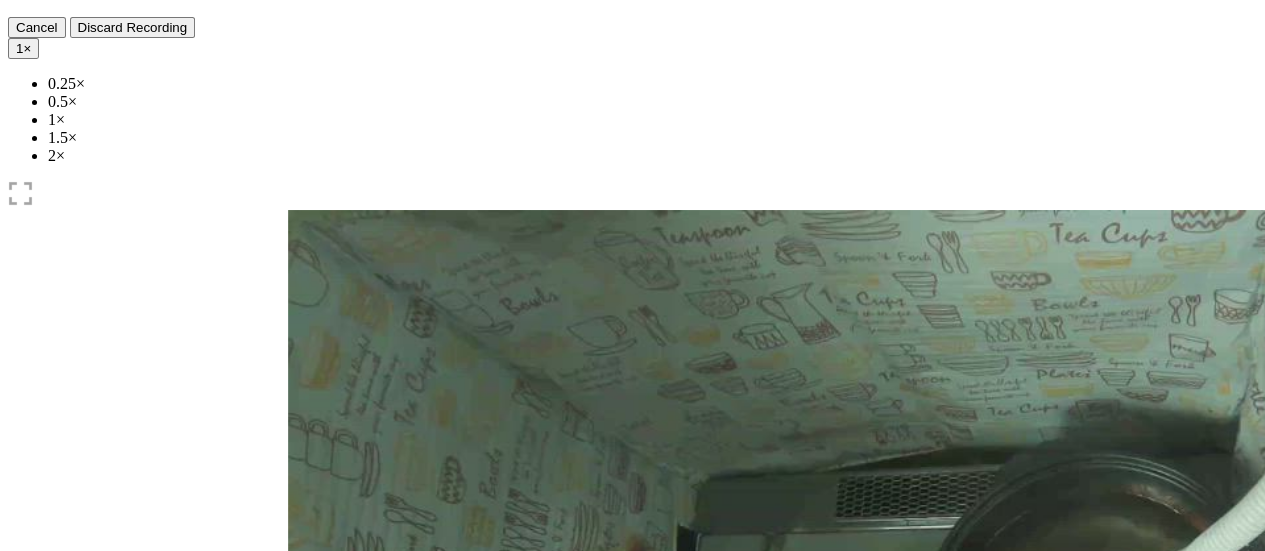 click at bounding box center [389, 922] 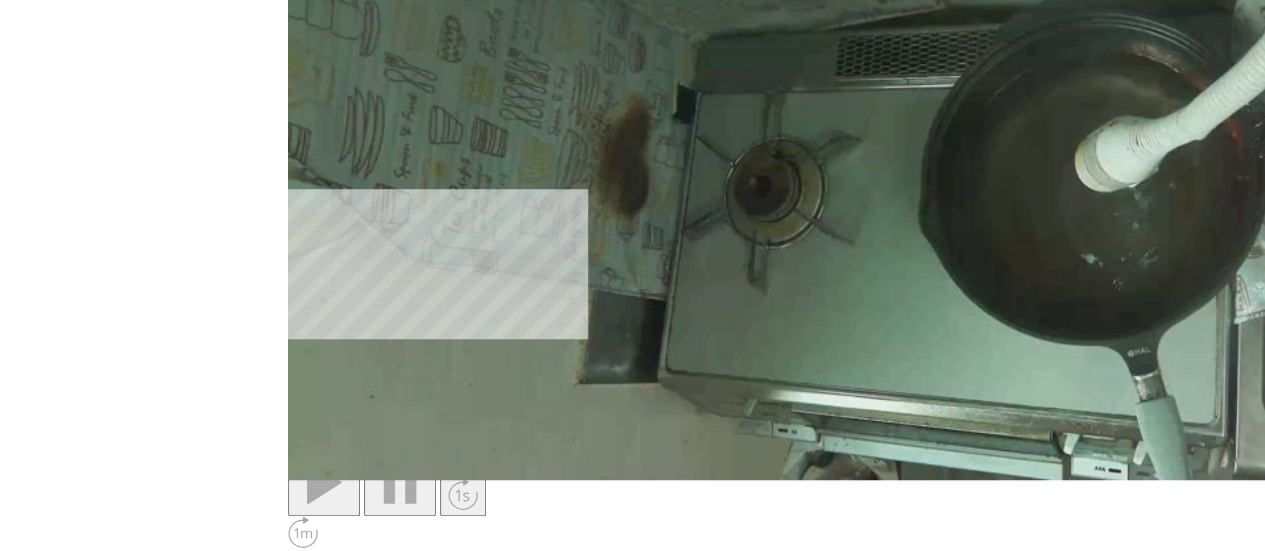 scroll, scrollTop: 699, scrollLeft: 0, axis: vertical 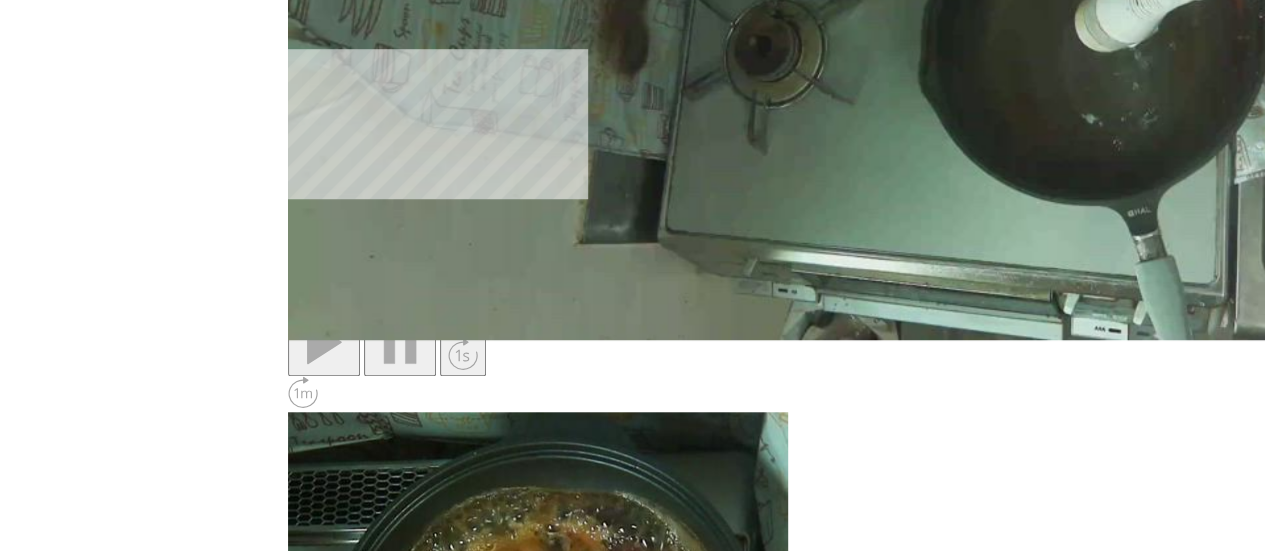 click on "**********" at bounding box center [381, 2413] 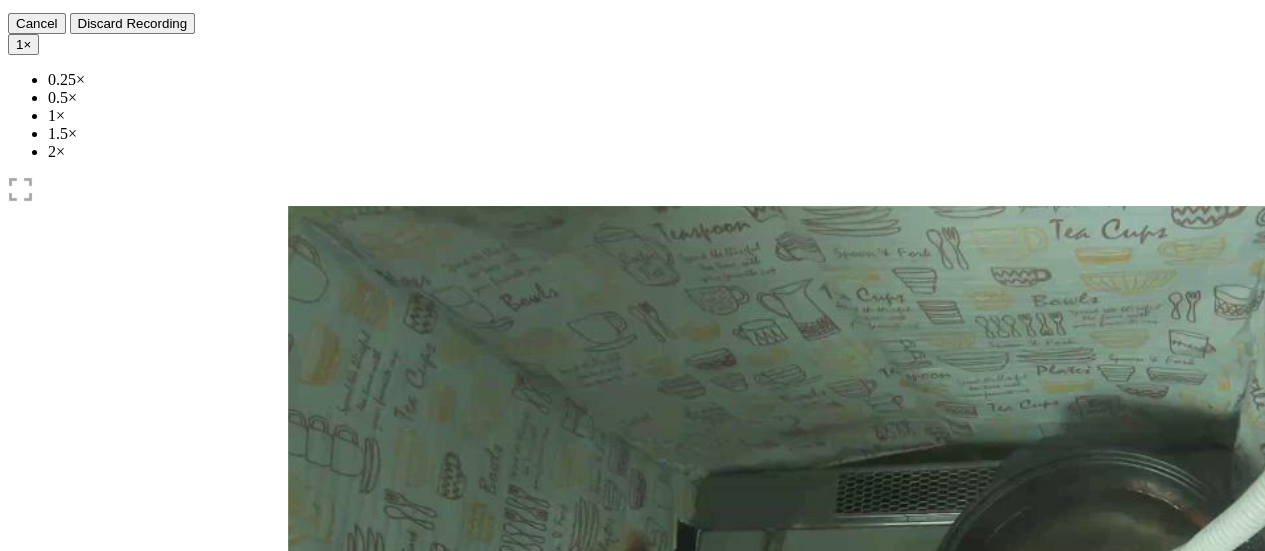 scroll, scrollTop: 120, scrollLeft: 0, axis: vertical 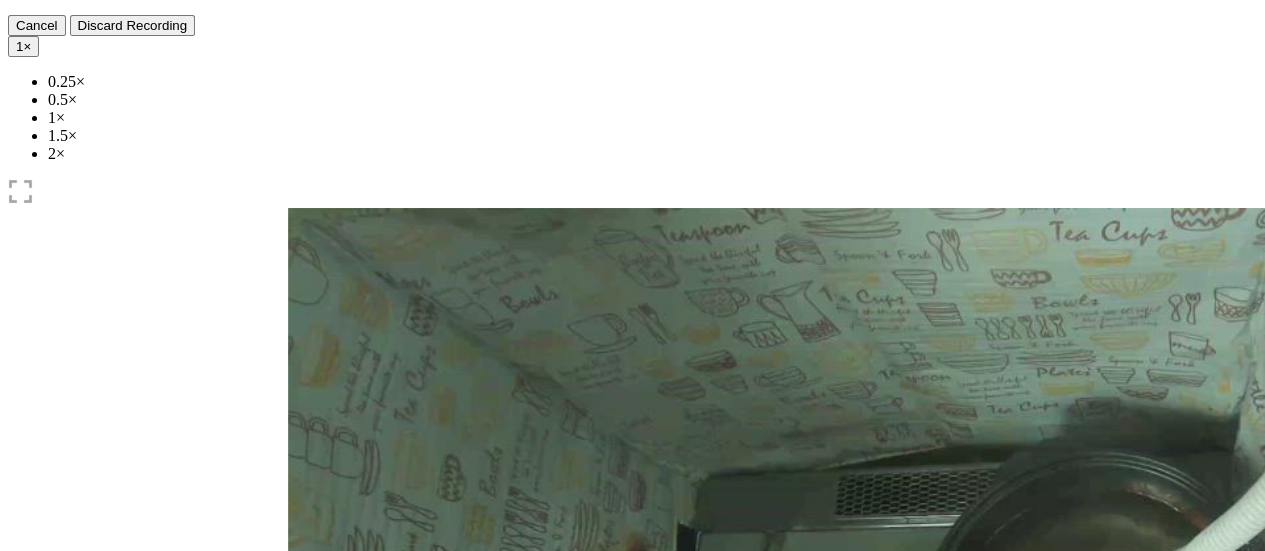click at bounding box center (324, 921) 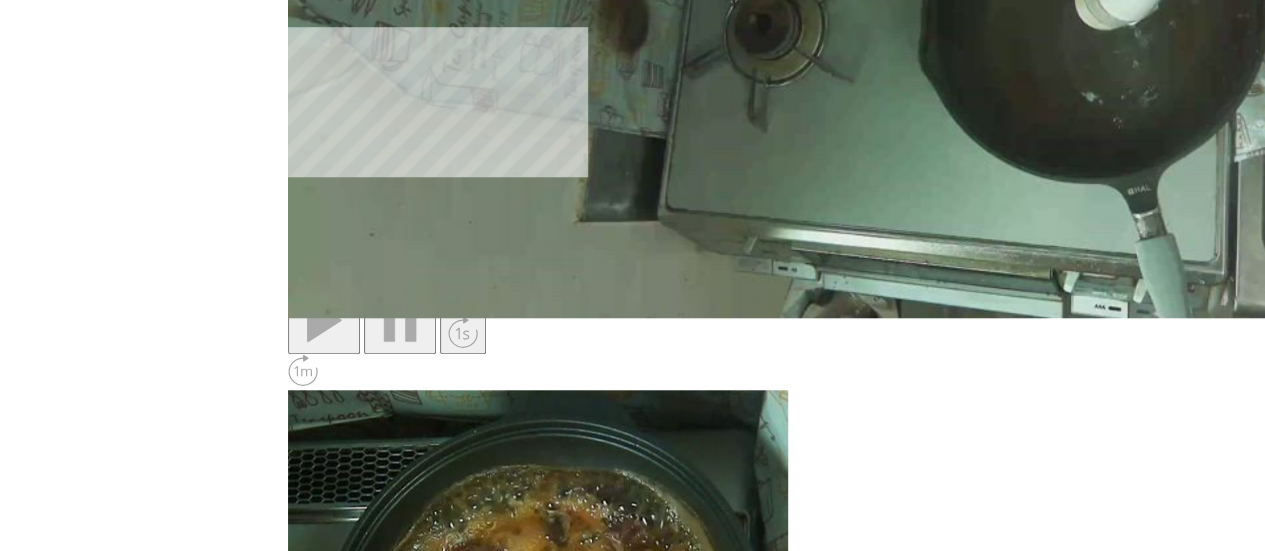 scroll, scrollTop: 722, scrollLeft: 0, axis: vertical 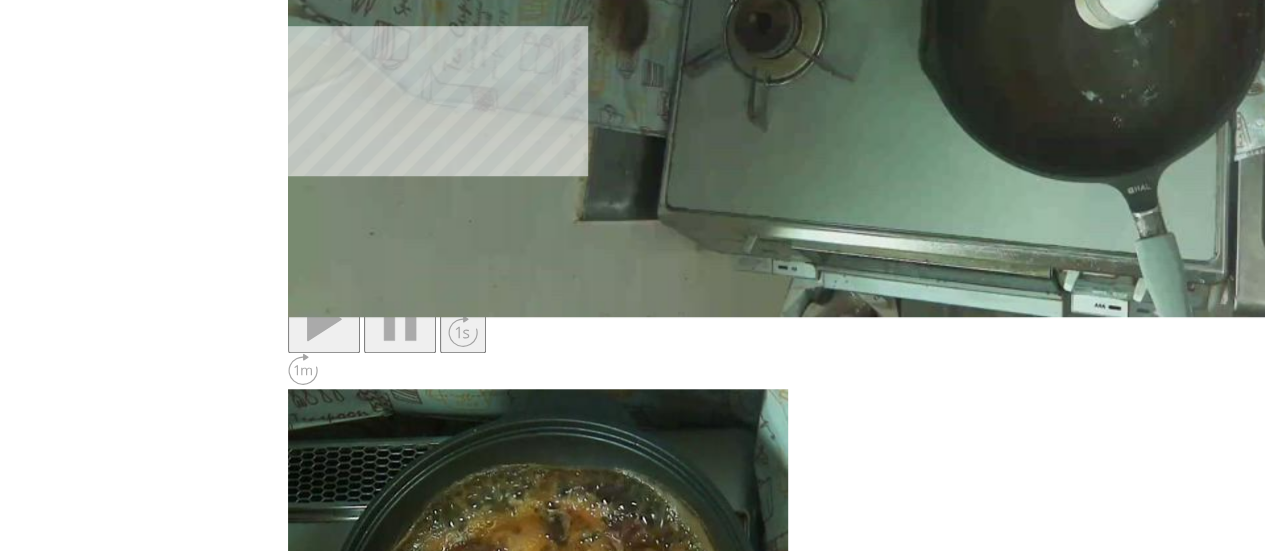 click on "**********" at bounding box center [381, 2390] 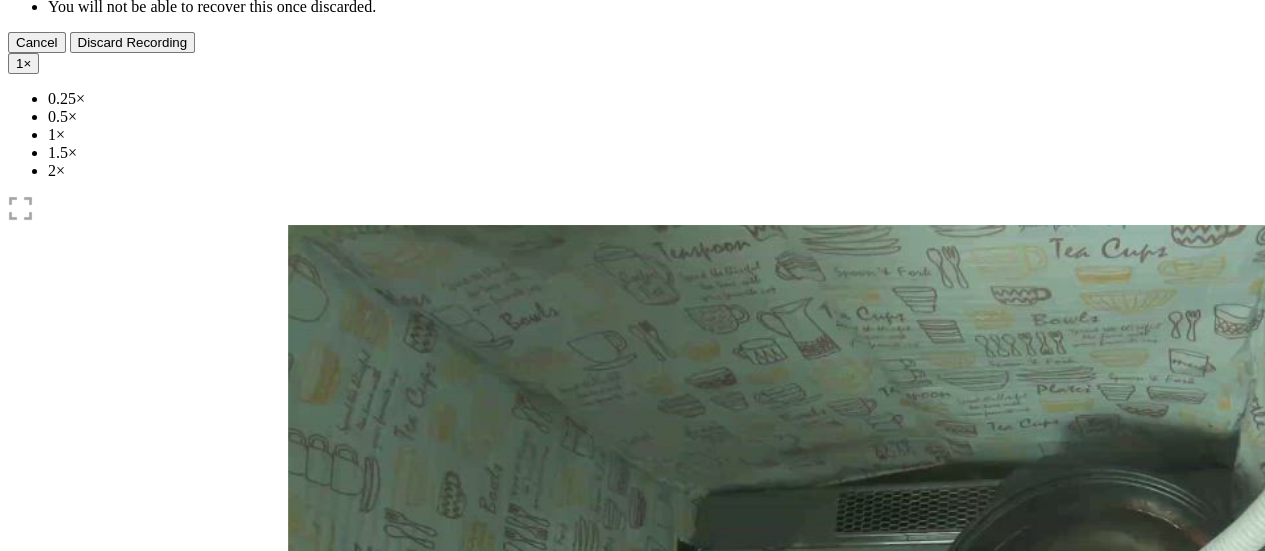 scroll, scrollTop: 101, scrollLeft: 0, axis: vertical 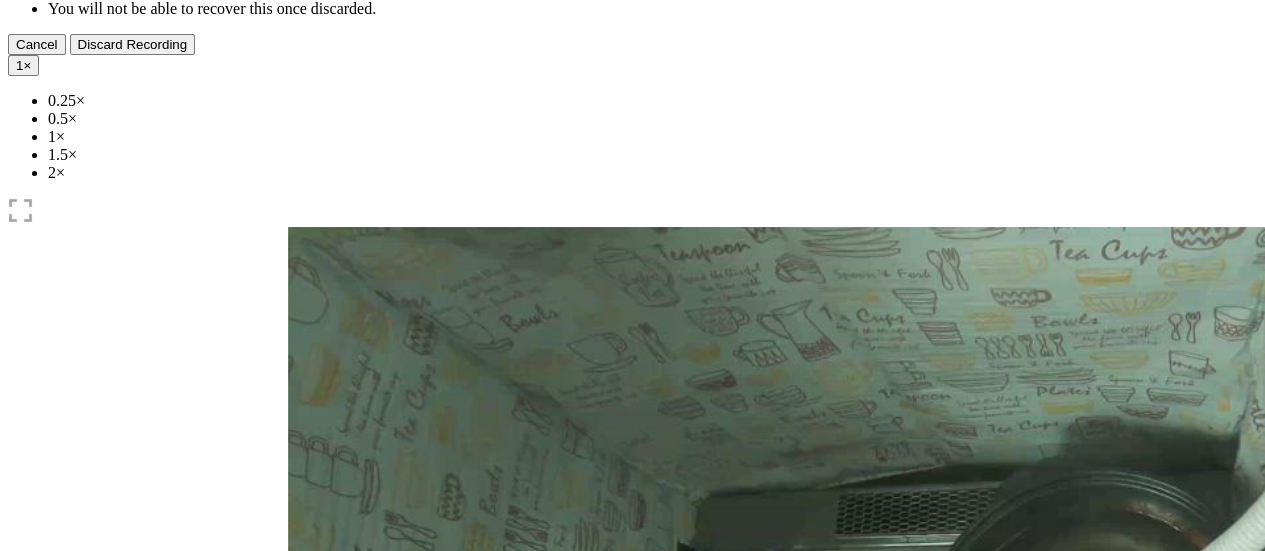 click at bounding box center [324, 940] 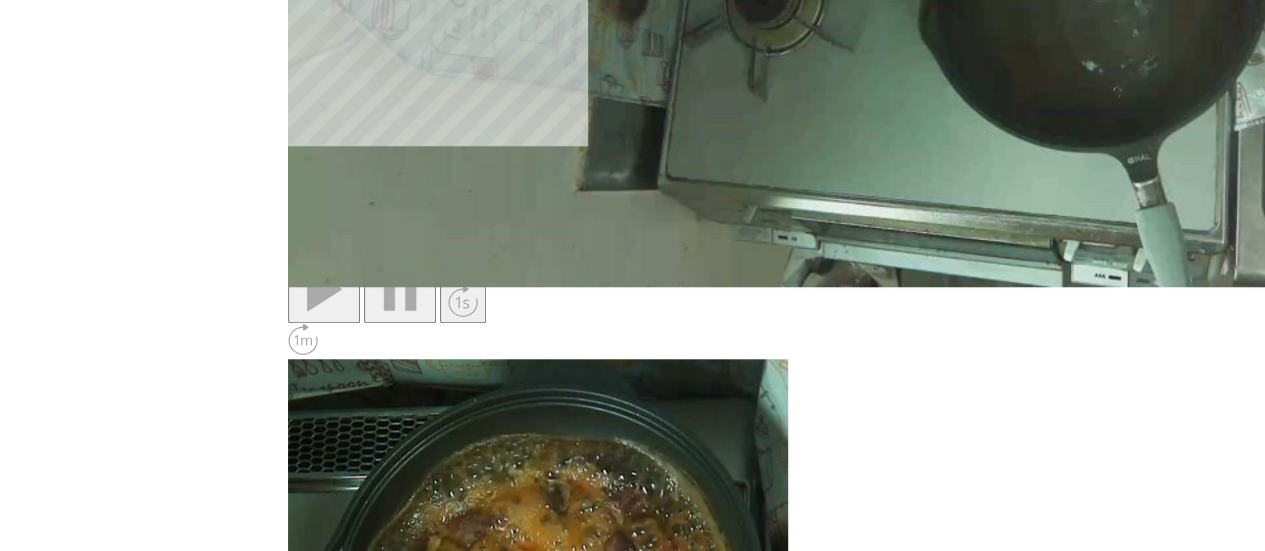 scroll, scrollTop: 755, scrollLeft: 0, axis: vertical 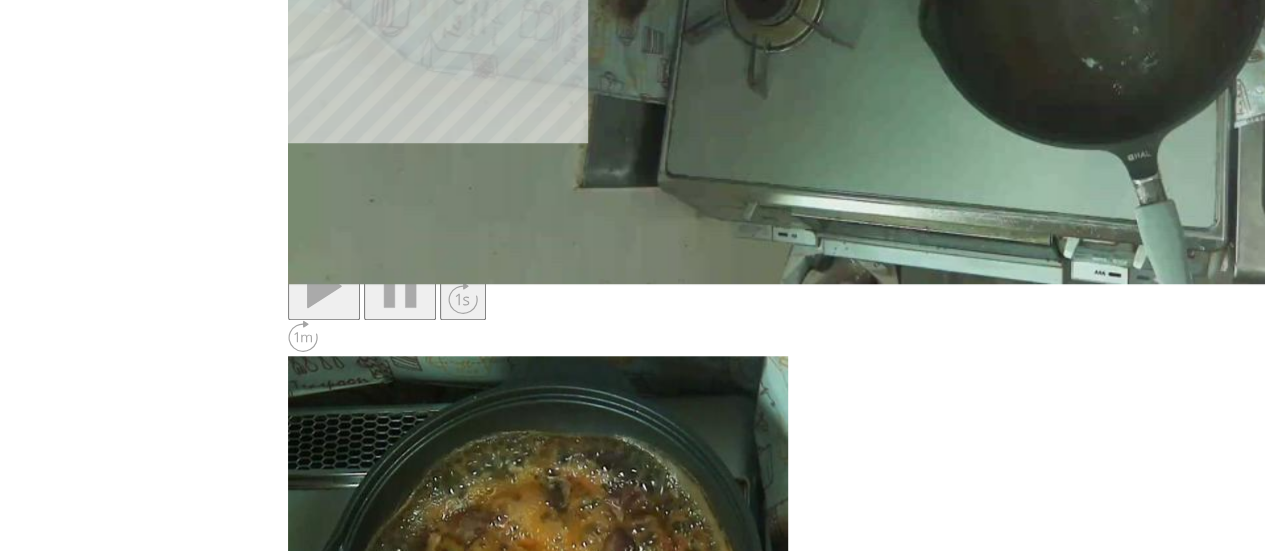 click on "**********" at bounding box center [381, 2357] 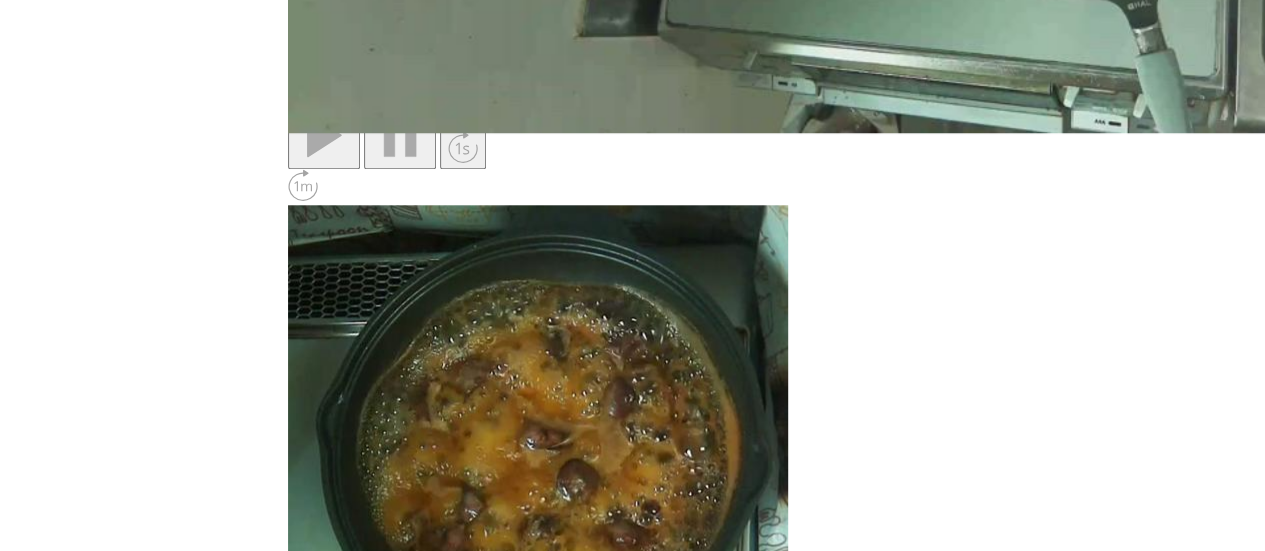 scroll, scrollTop: 907, scrollLeft: 0, axis: vertical 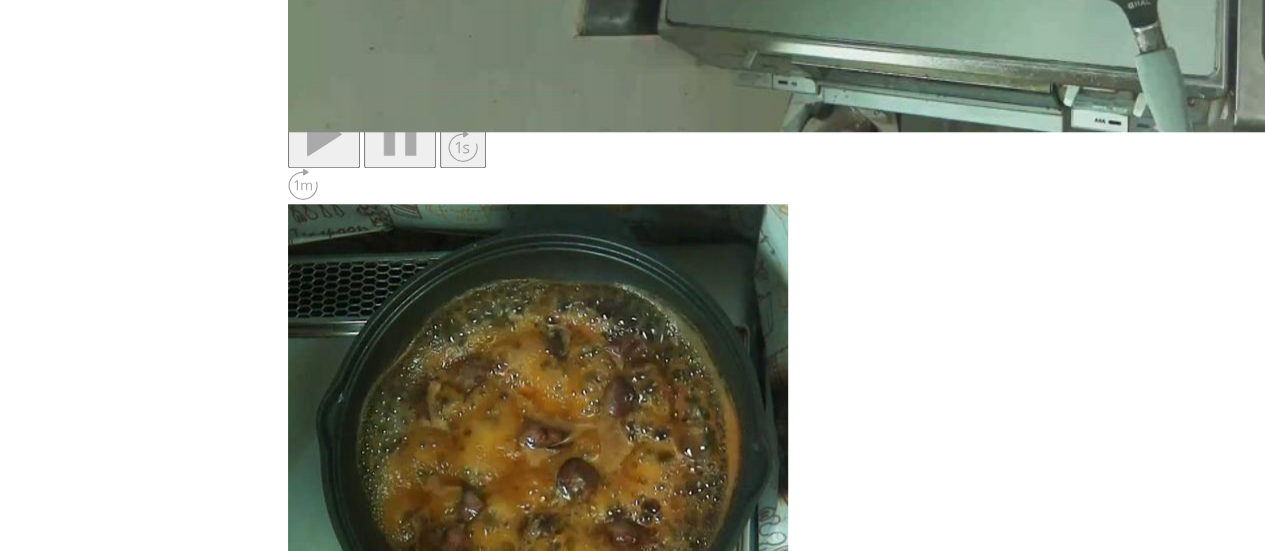 click on "**" at bounding box center (301, 2356) 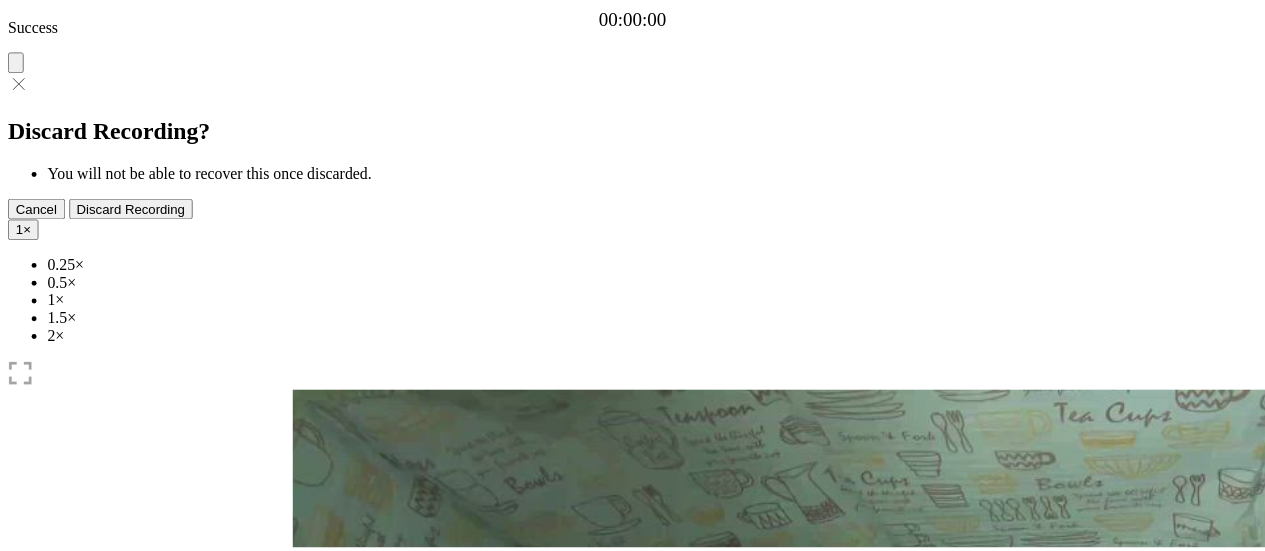 scroll, scrollTop: 0, scrollLeft: 0, axis: both 